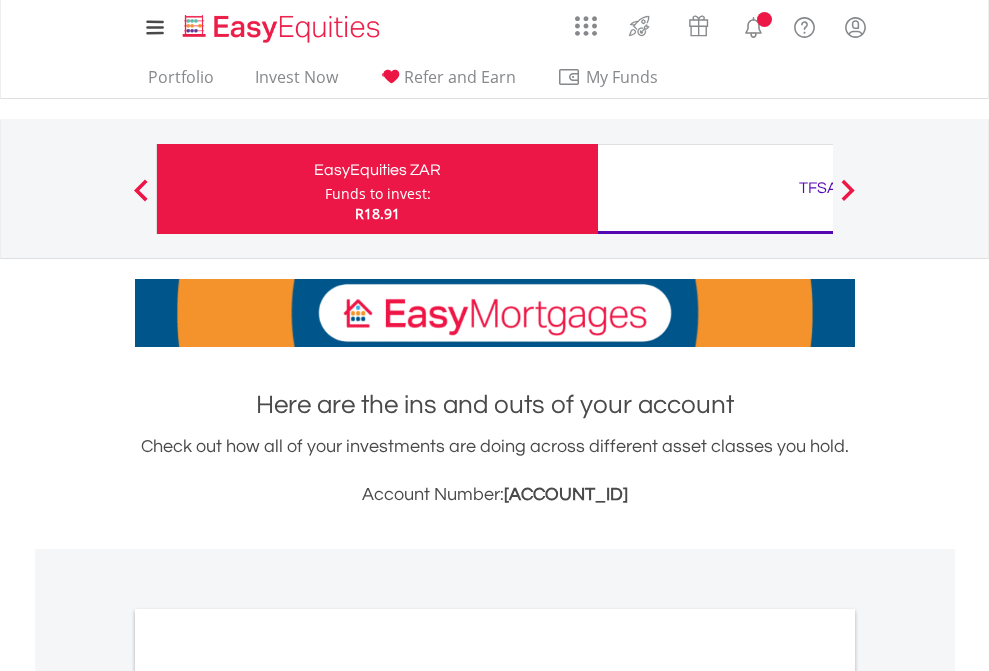 scroll, scrollTop: 0, scrollLeft: 0, axis: both 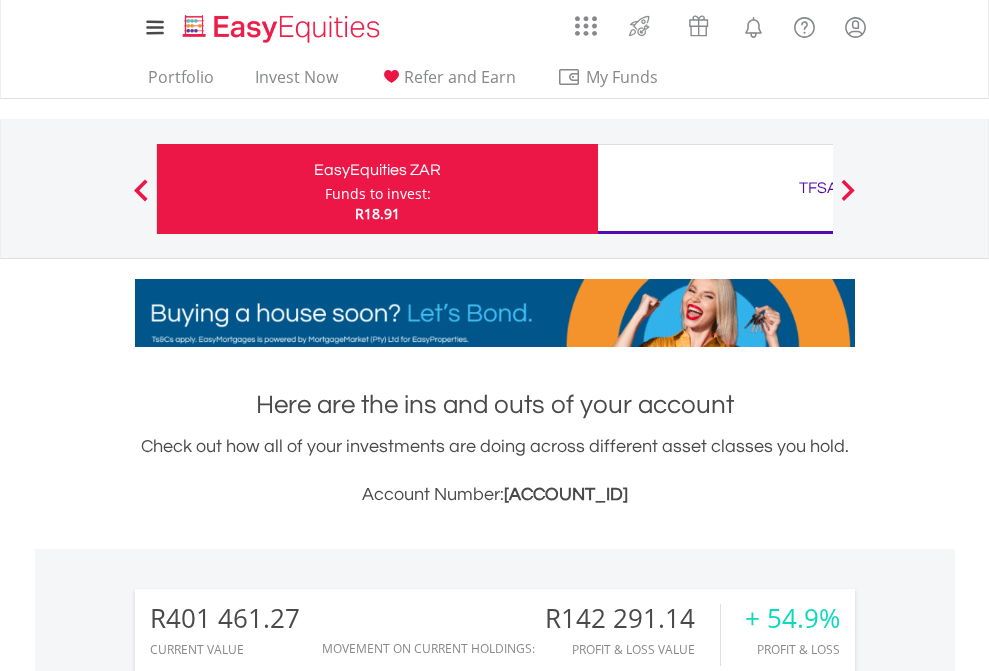 click on "Funds to invest:" at bounding box center (378, 194) 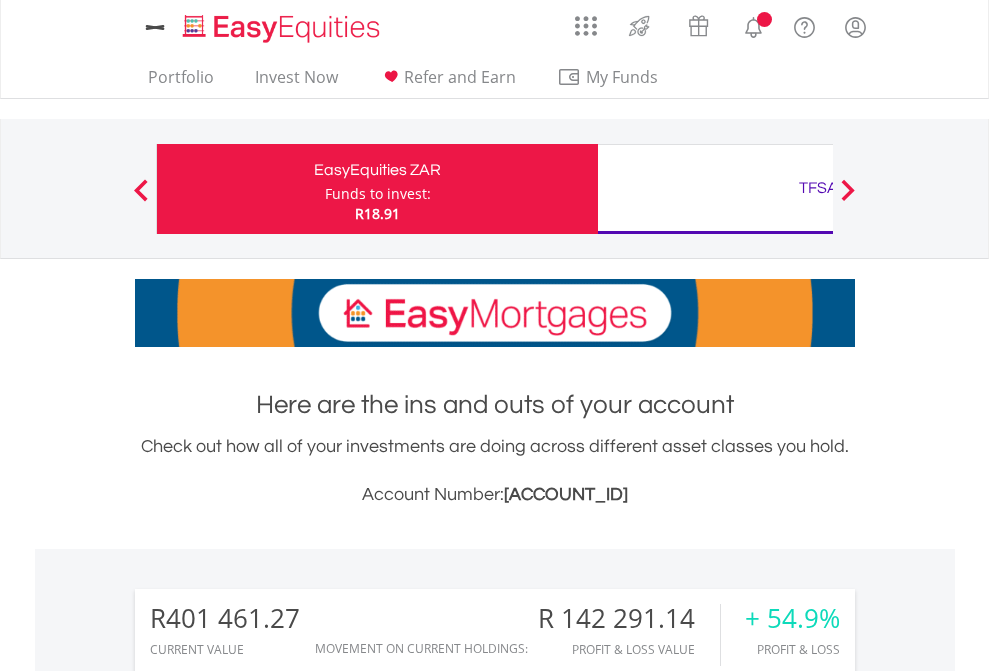 scroll, scrollTop: 0, scrollLeft: 0, axis: both 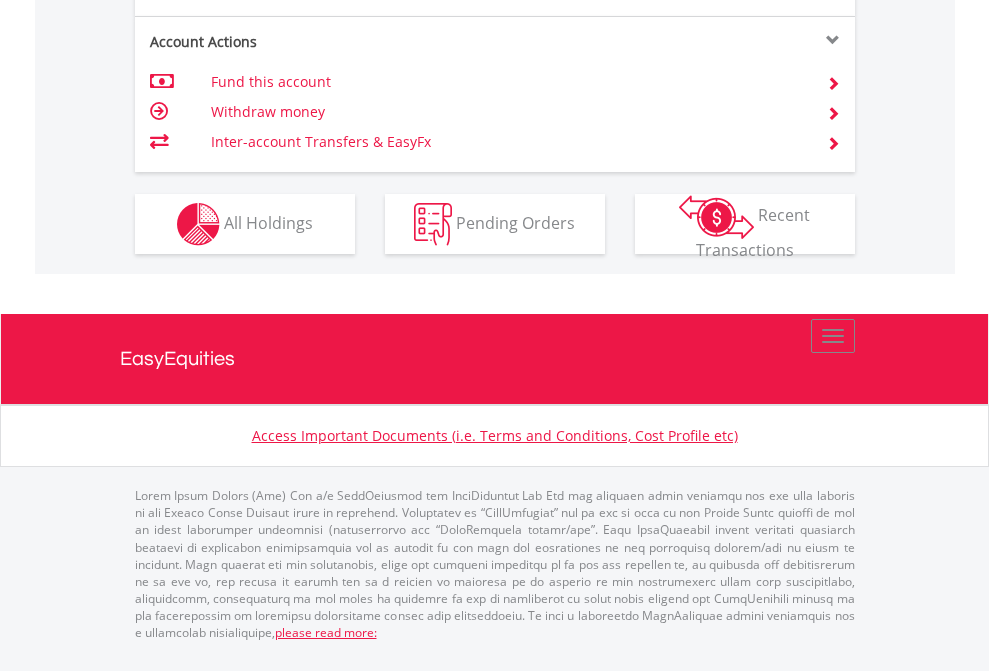 click on "Investment types" at bounding box center (706, -337) 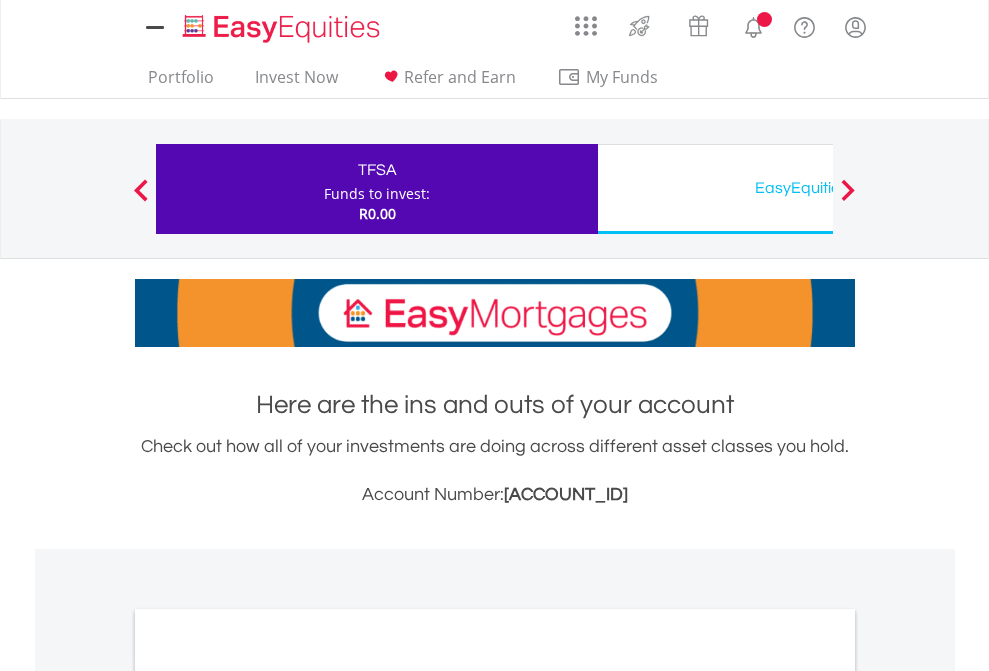 scroll, scrollTop: 0, scrollLeft: 0, axis: both 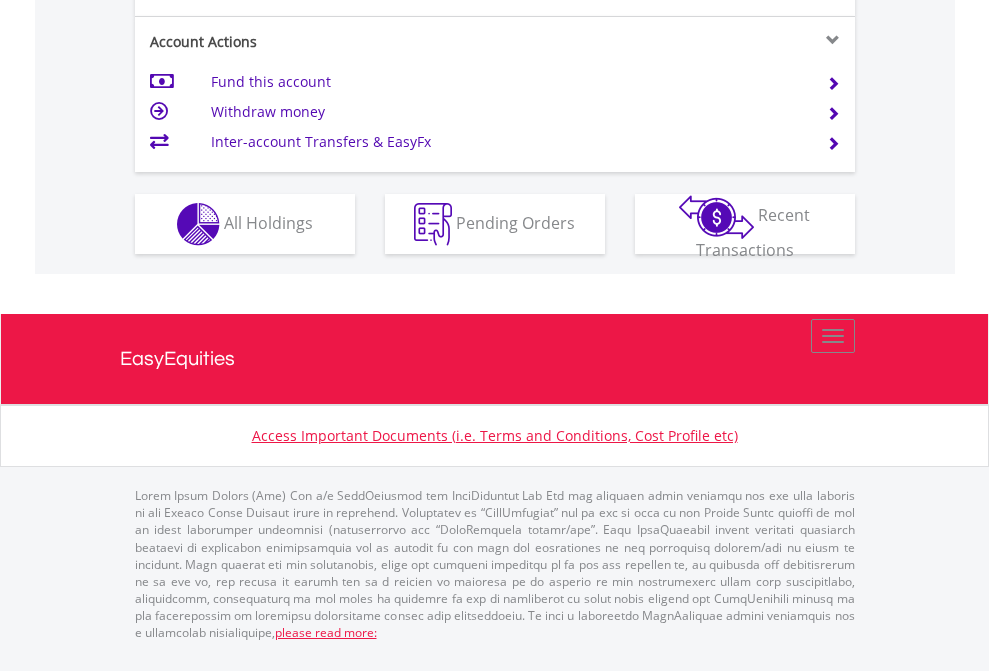 click on "Investment types" at bounding box center (706, -337) 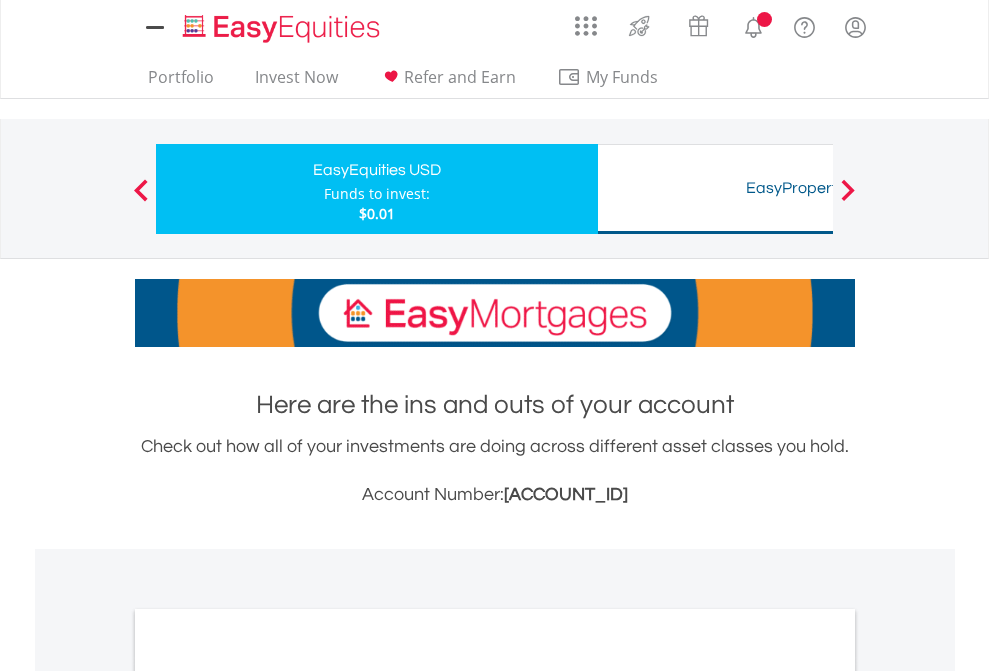 scroll, scrollTop: 0, scrollLeft: 0, axis: both 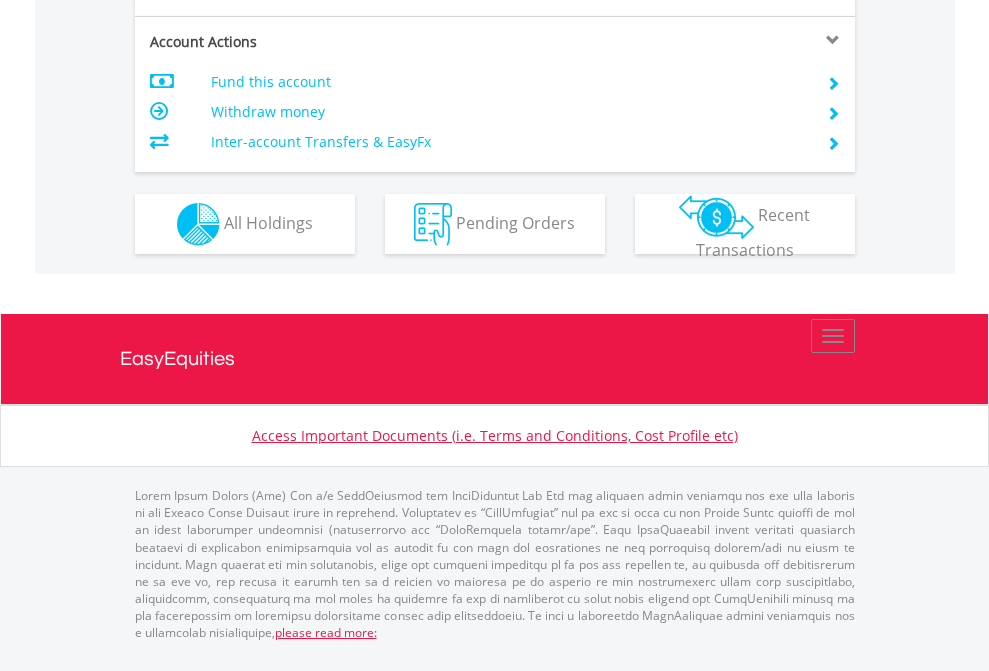 click on "Investment types" at bounding box center (706, -337) 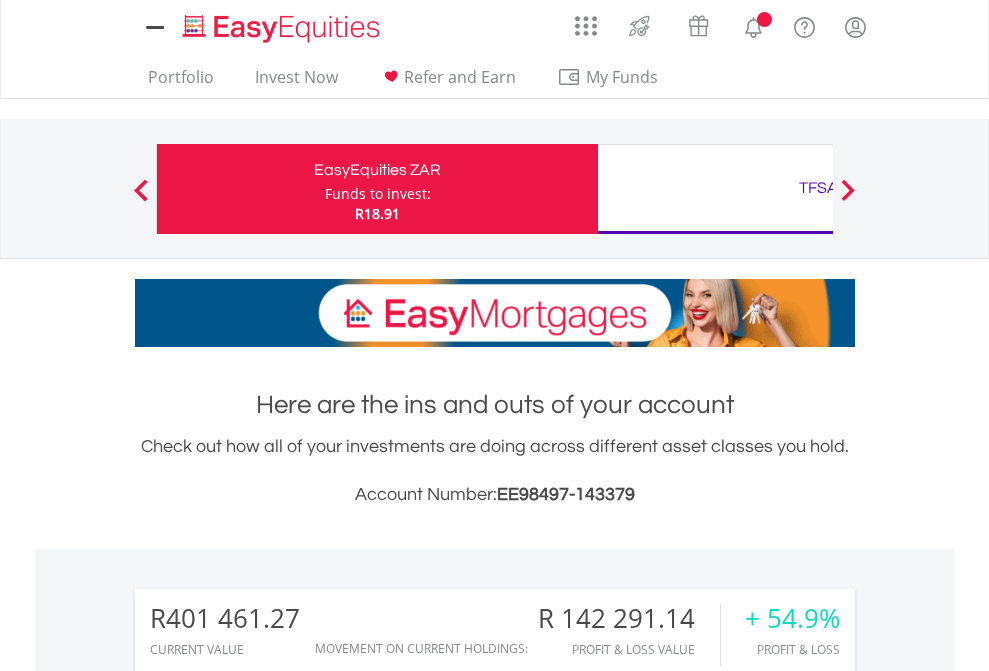 scroll, scrollTop: 1613, scrollLeft: 0, axis: vertical 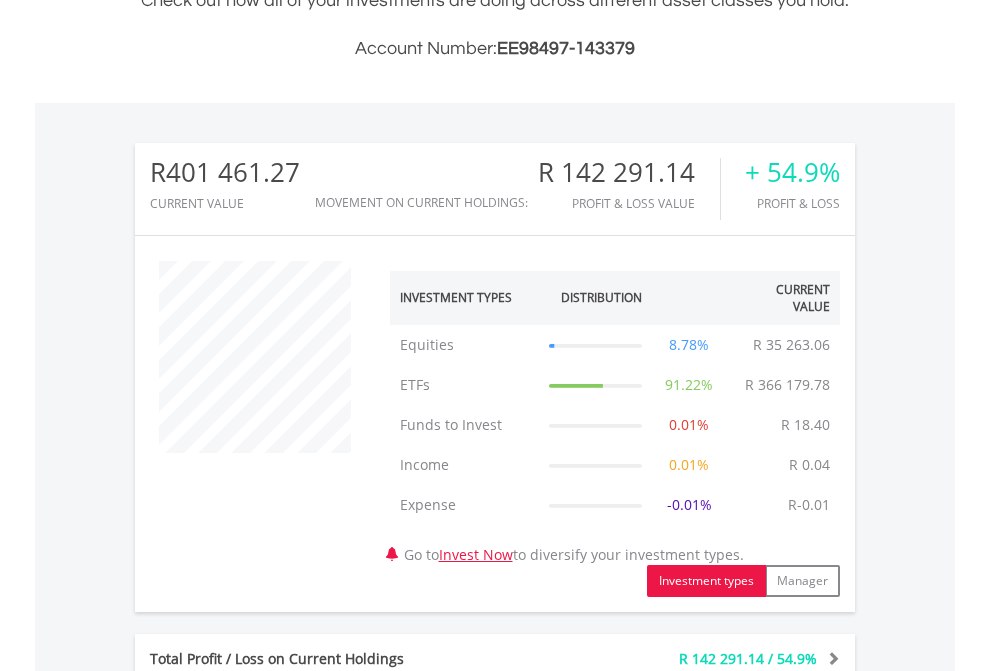 click on "All Holdings" at bounding box center (268, 1140) 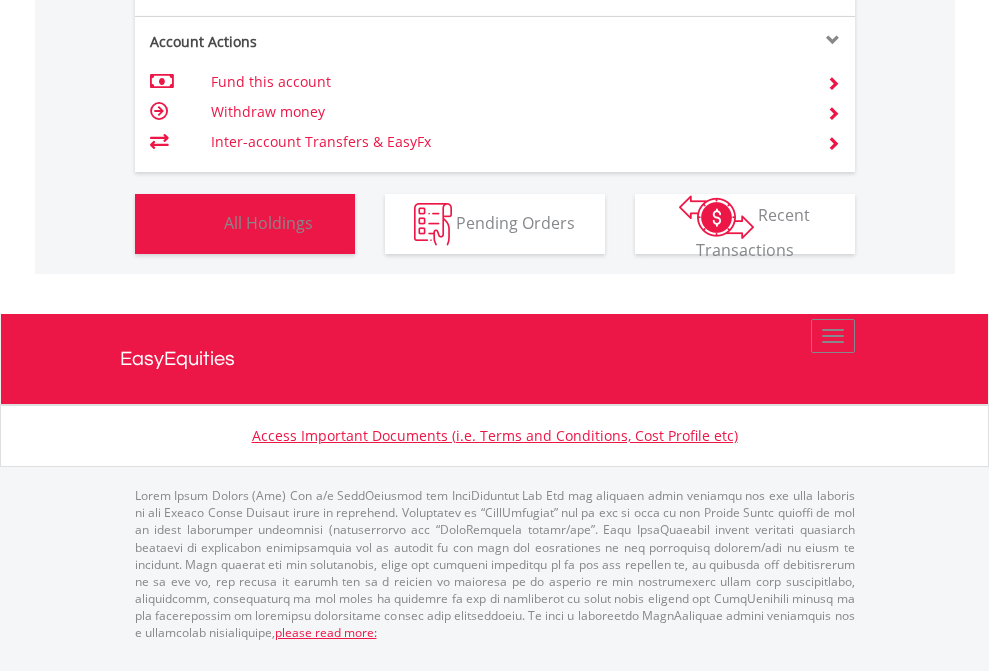 scroll, scrollTop: 999808, scrollLeft: 999687, axis: both 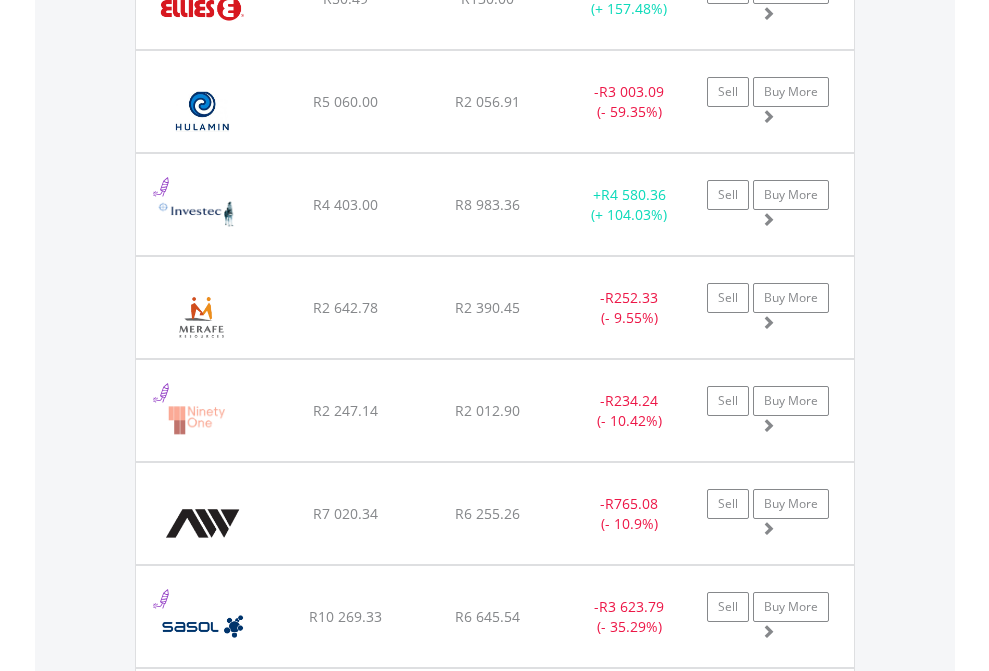 click on "TFSA" at bounding box center [818, -2156] 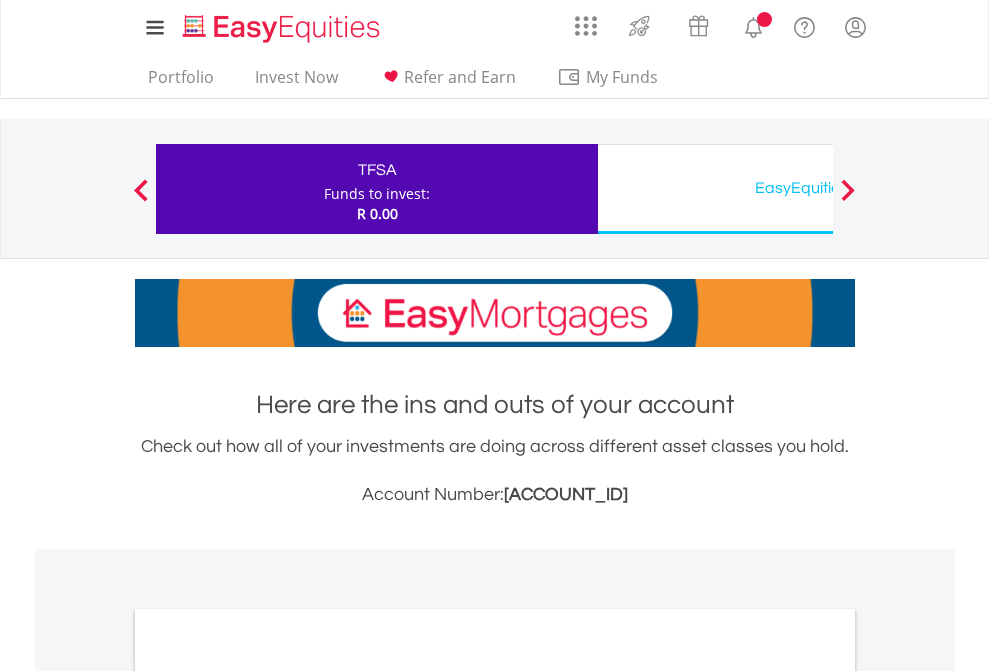 scroll, scrollTop: 1202, scrollLeft: 0, axis: vertical 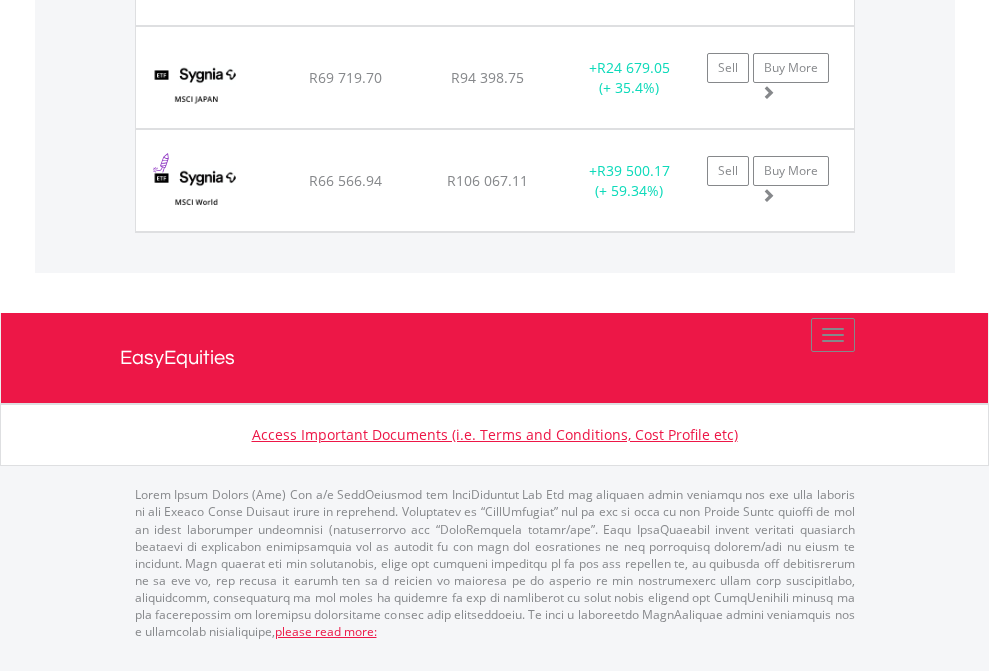 click on "EasyEquities USD" at bounding box center (818, -1648) 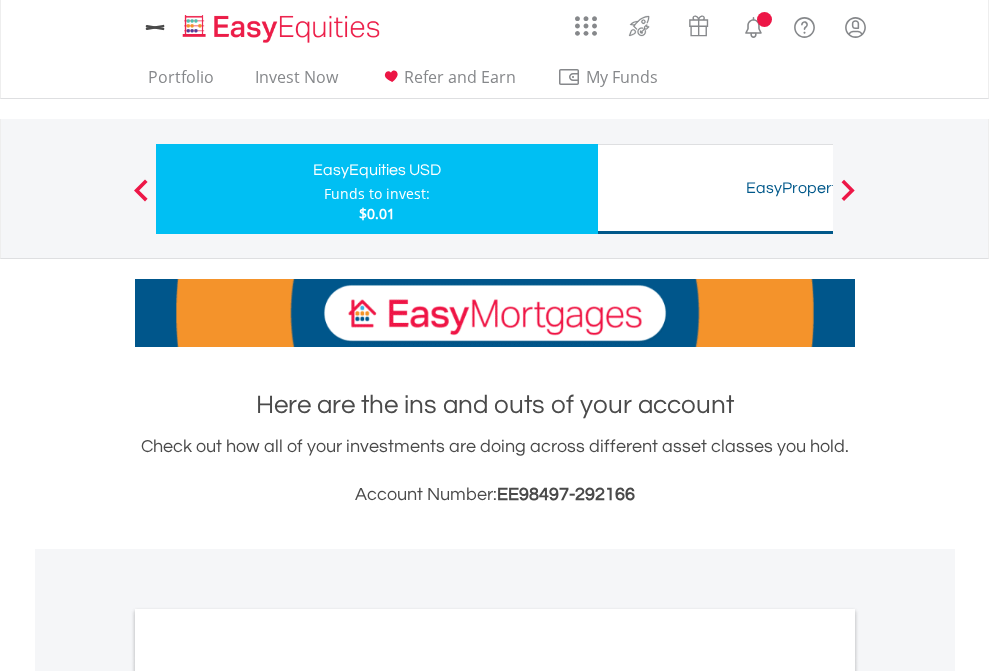 scroll, scrollTop: 0, scrollLeft: 0, axis: both 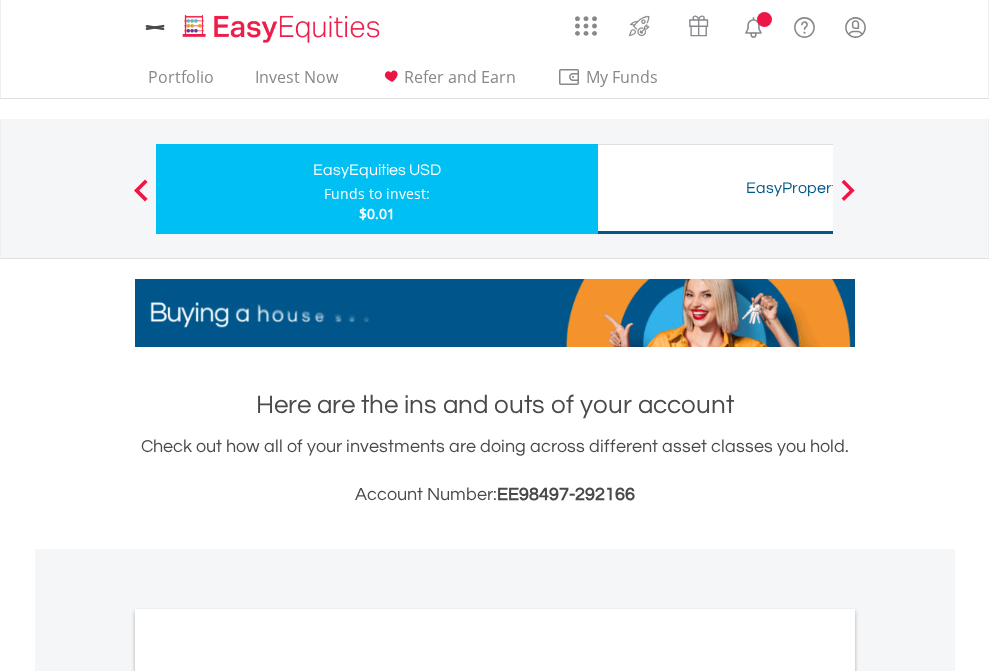 click on "All Holdings" at bounding box center (268, 1096) 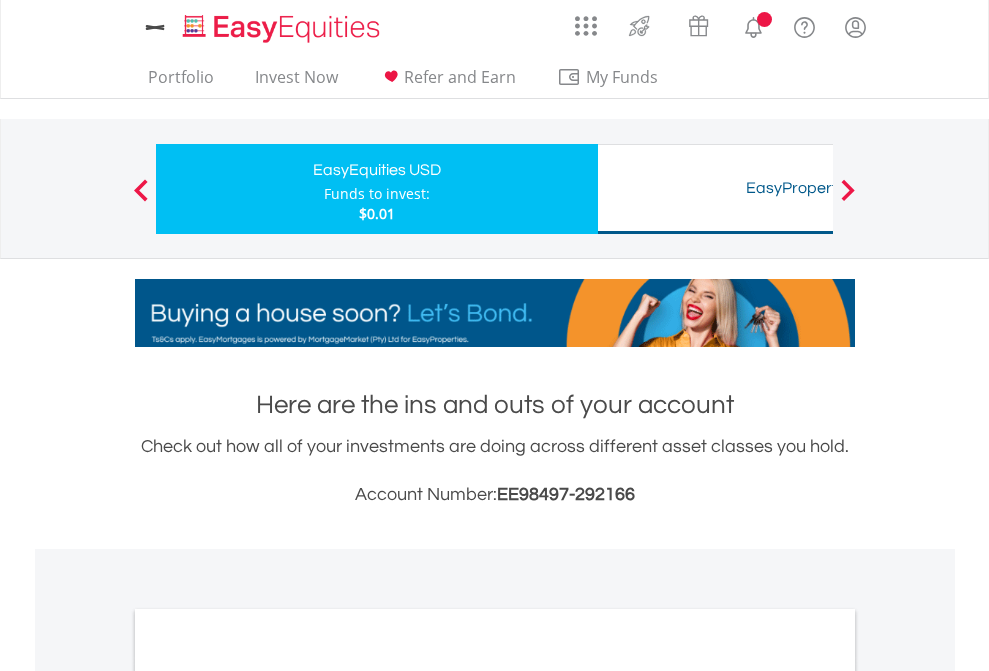 scroll, scrollTop: 1202, scrollLeft: 0, axis: vertical 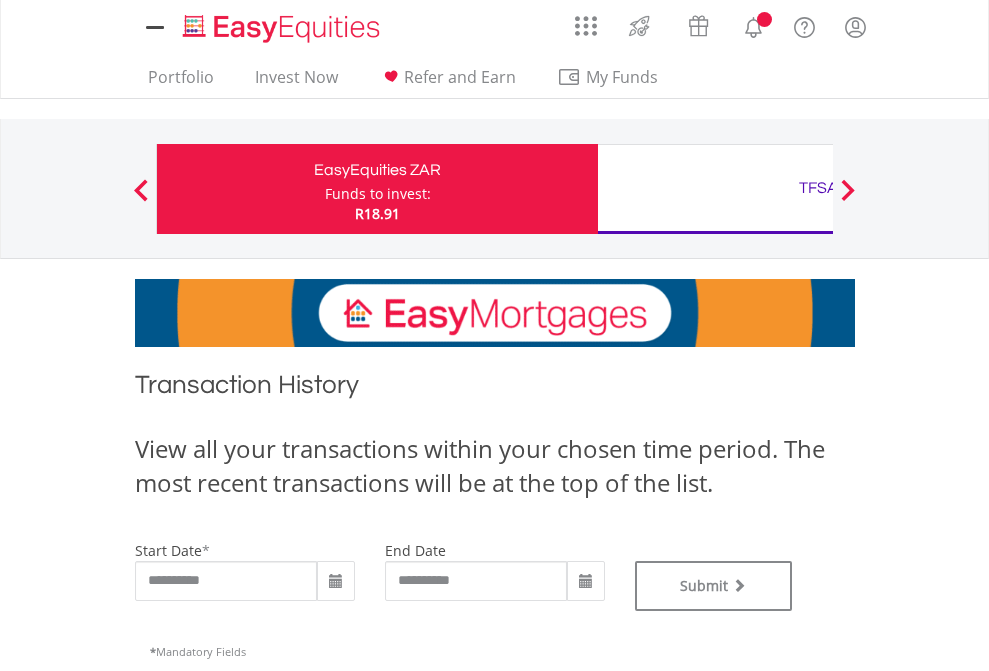 type on "**********" 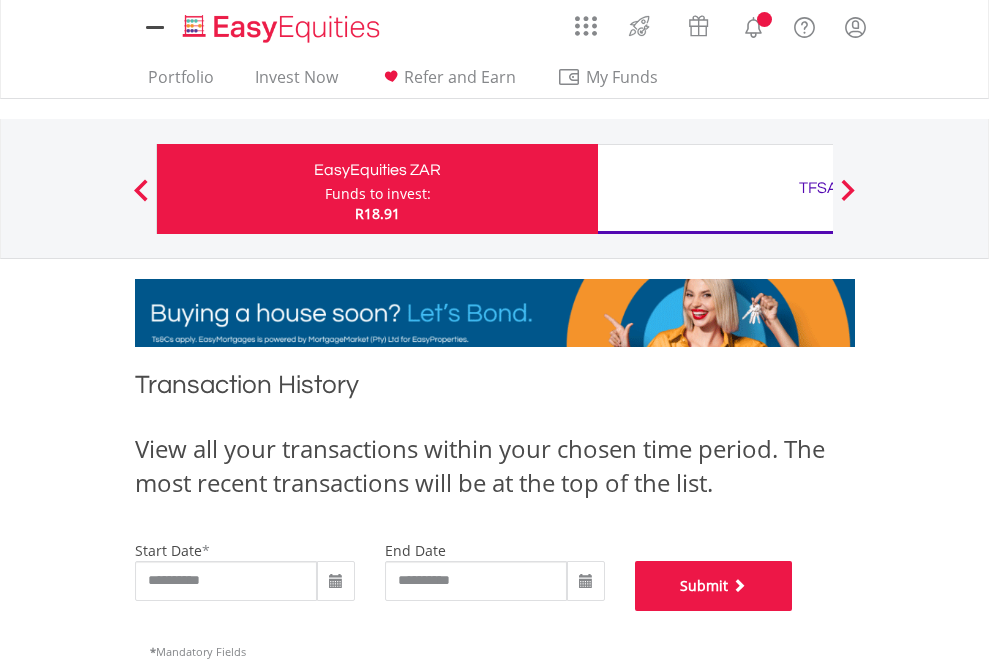 click on "Submit" at bounding box center [714, 586] 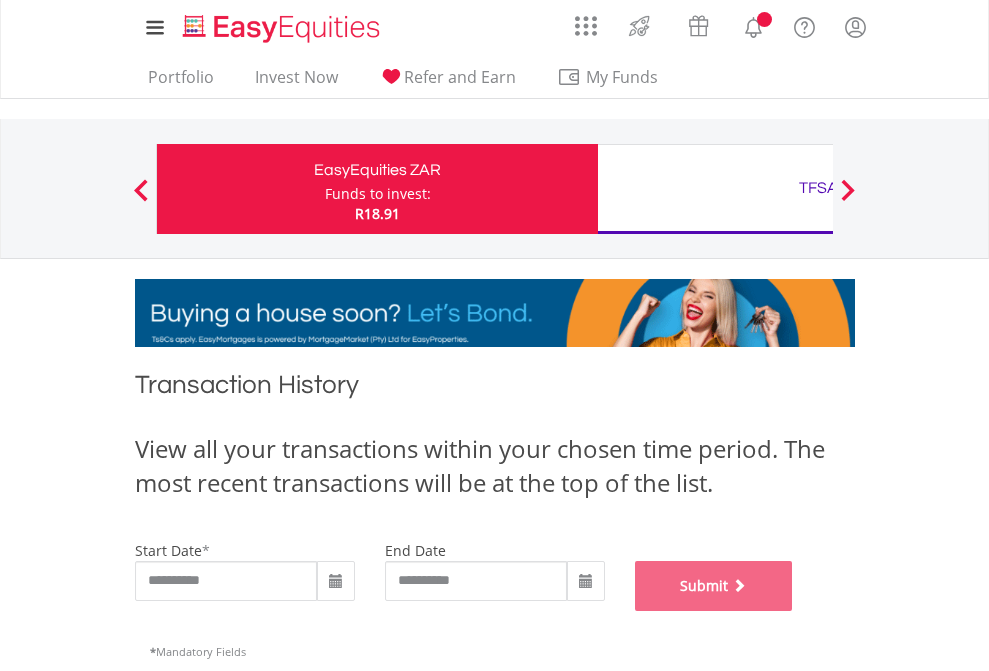 scroll, scrollTop: 811, scrollLeft: 0, axis: vertical 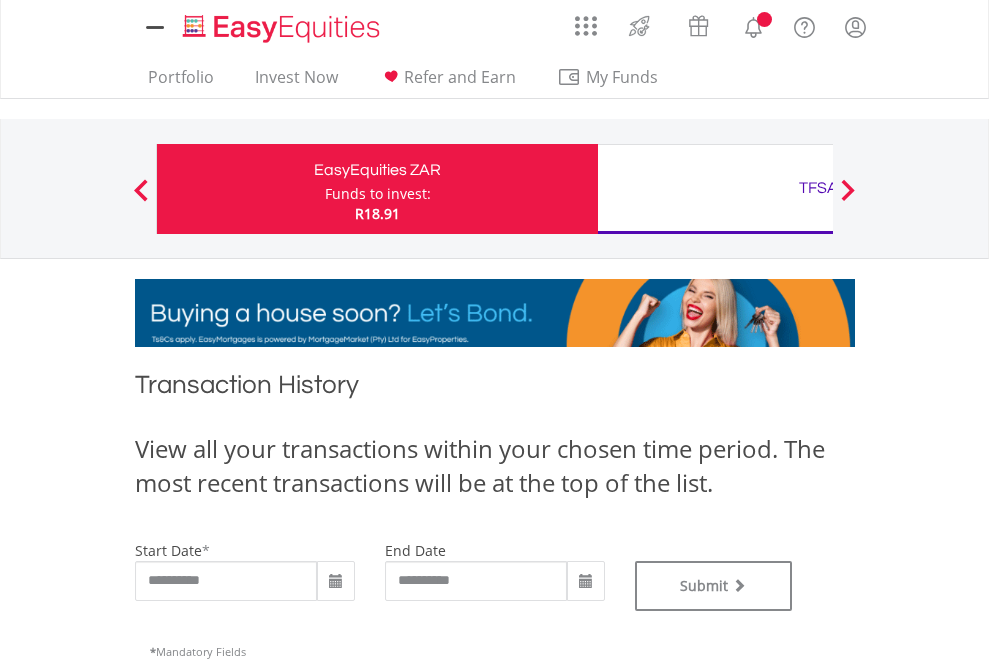 click on "TFSA" at bounding box center (818, 188) 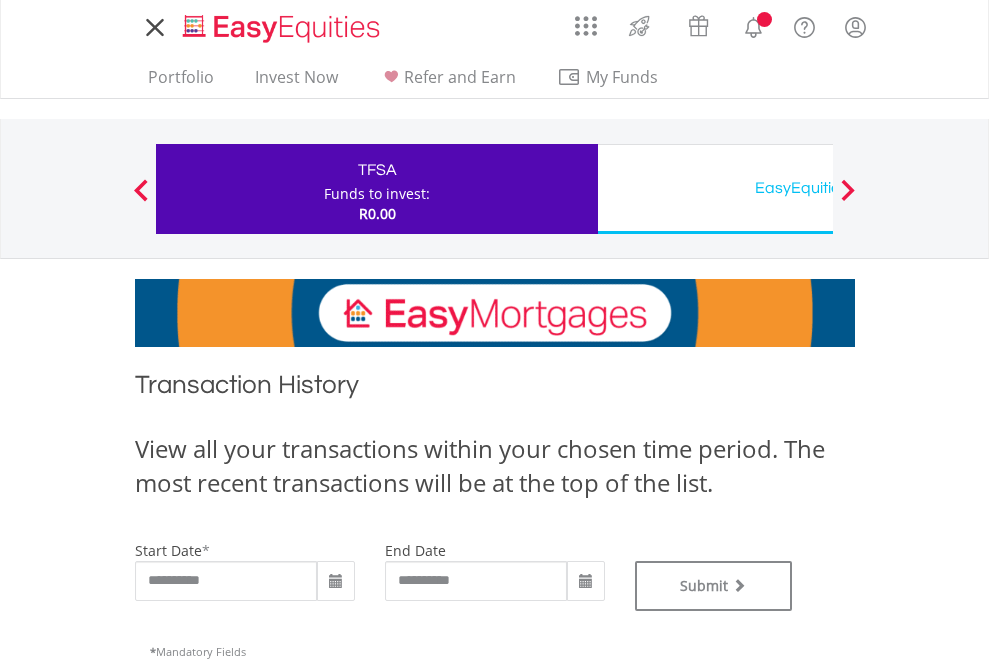 scroll, scrollTop: 0, scrollLeft: 0, axis: both 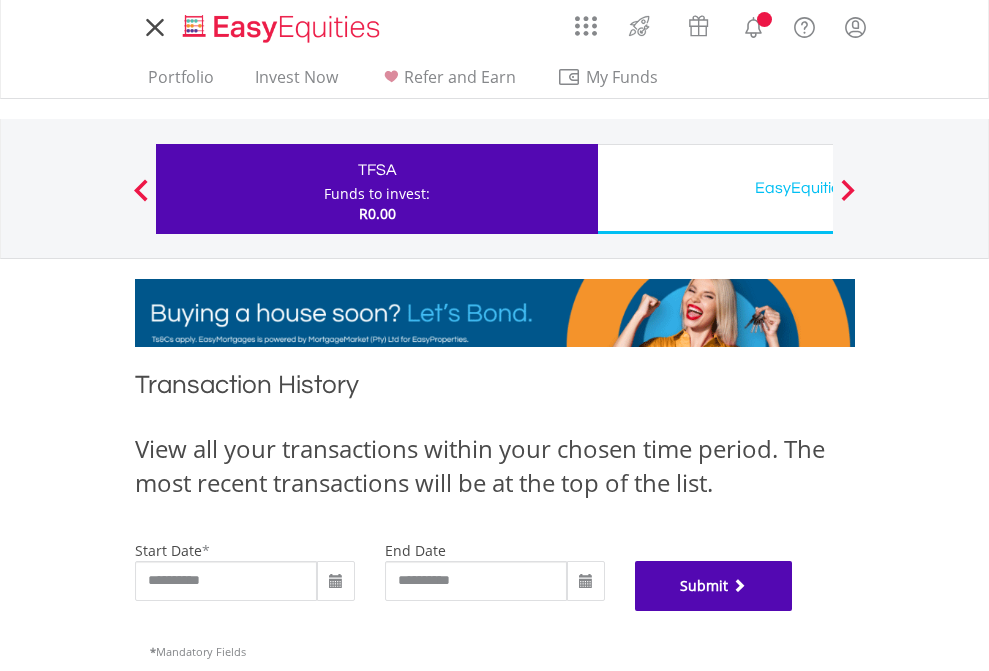 click on "Submit" at bounding box center [714, 586] 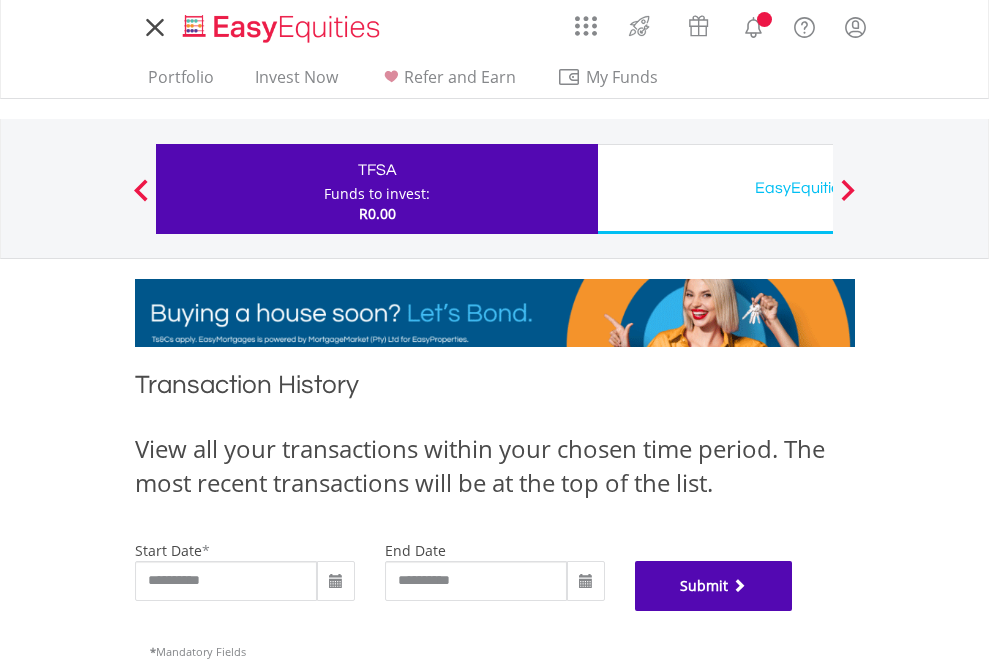 scroll, scrollTop: 811, scrollLeft: 0, axis: vertical 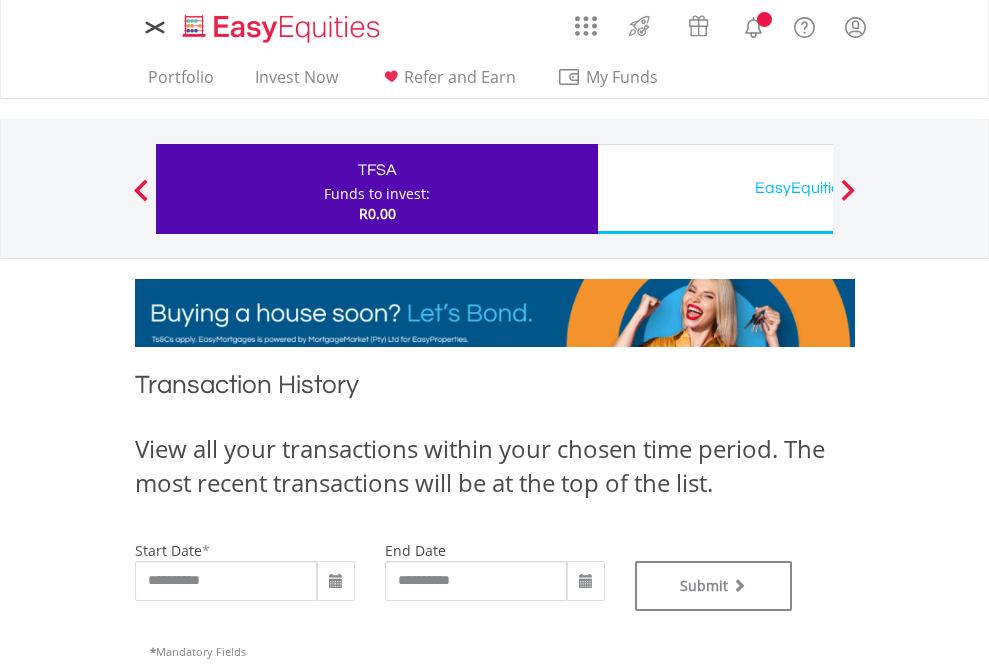 click on "EasyEquities USD" at bounding box center [818, 188] 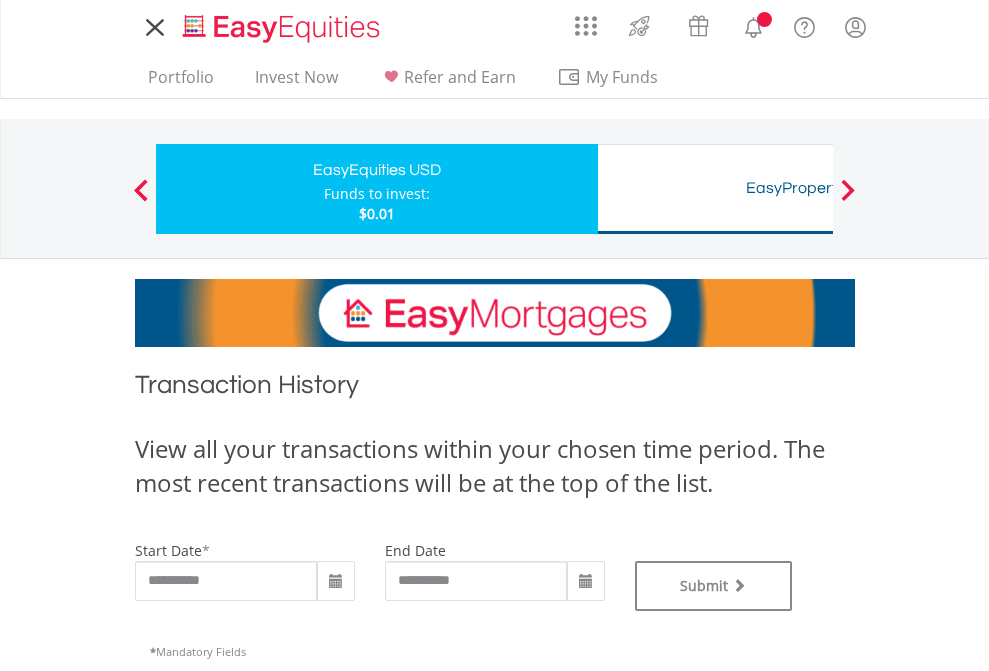 scroll, scrollTop: 0, scrollLeft: 0, axis: both 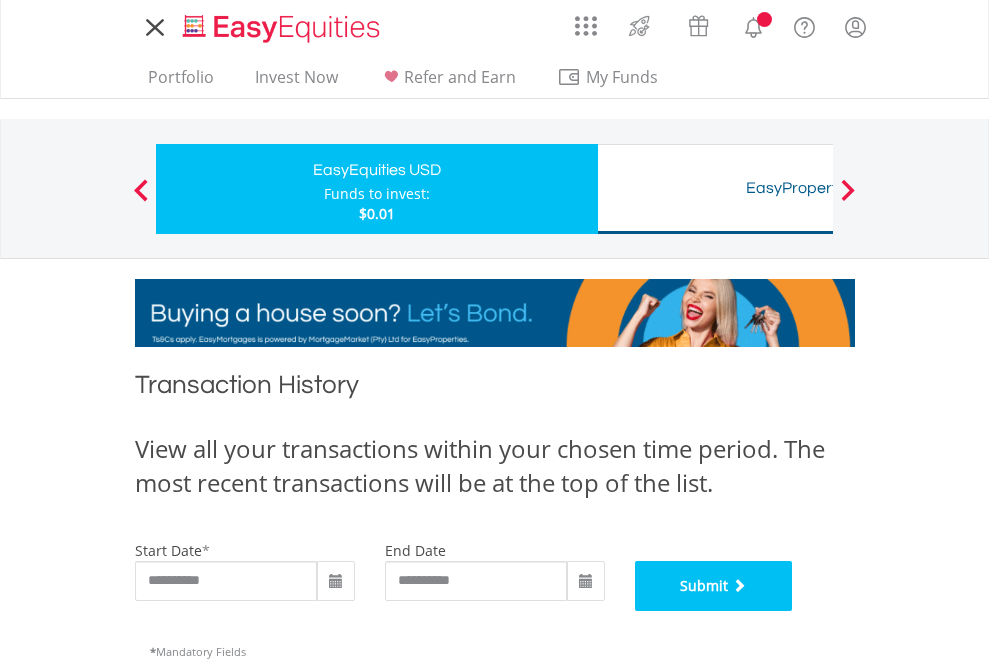click on "Submit" at bounding box center (714, 586) 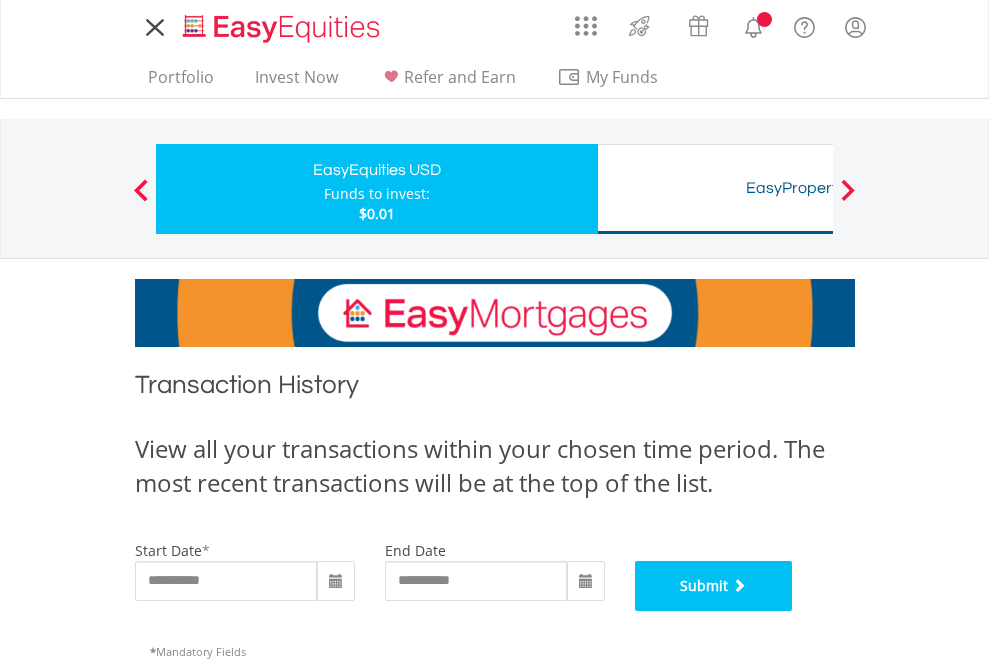 scroll, scrollTop: 811, scrollLeft: 0, axis: vertical 